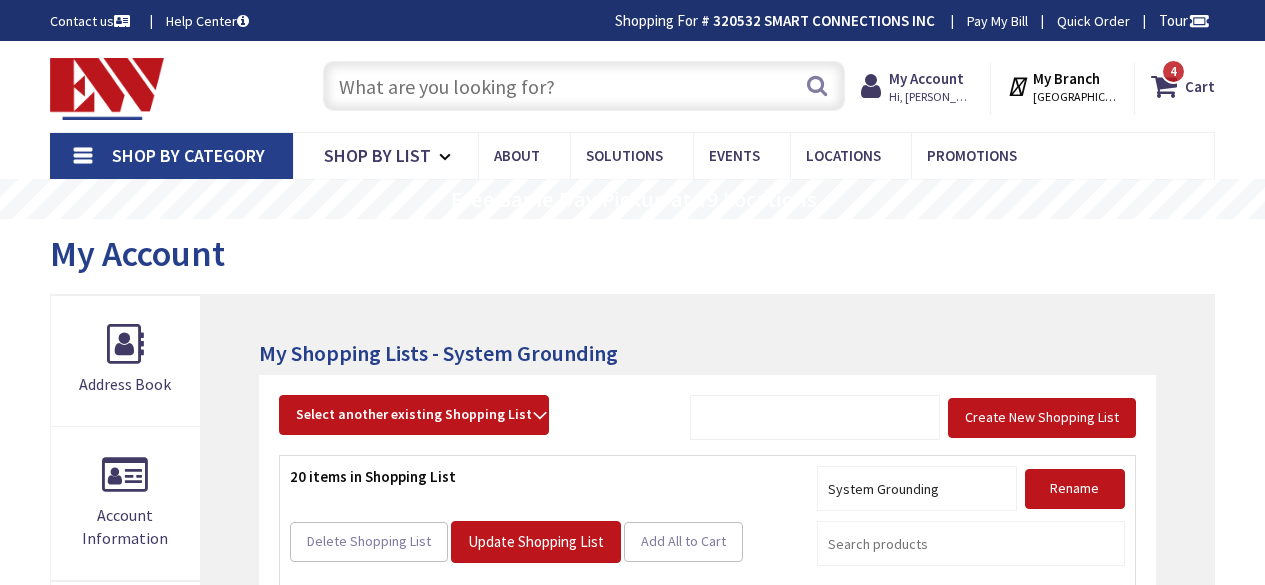 scroll, scrollTop: 457, scrollLeft: 0, axis: vertical 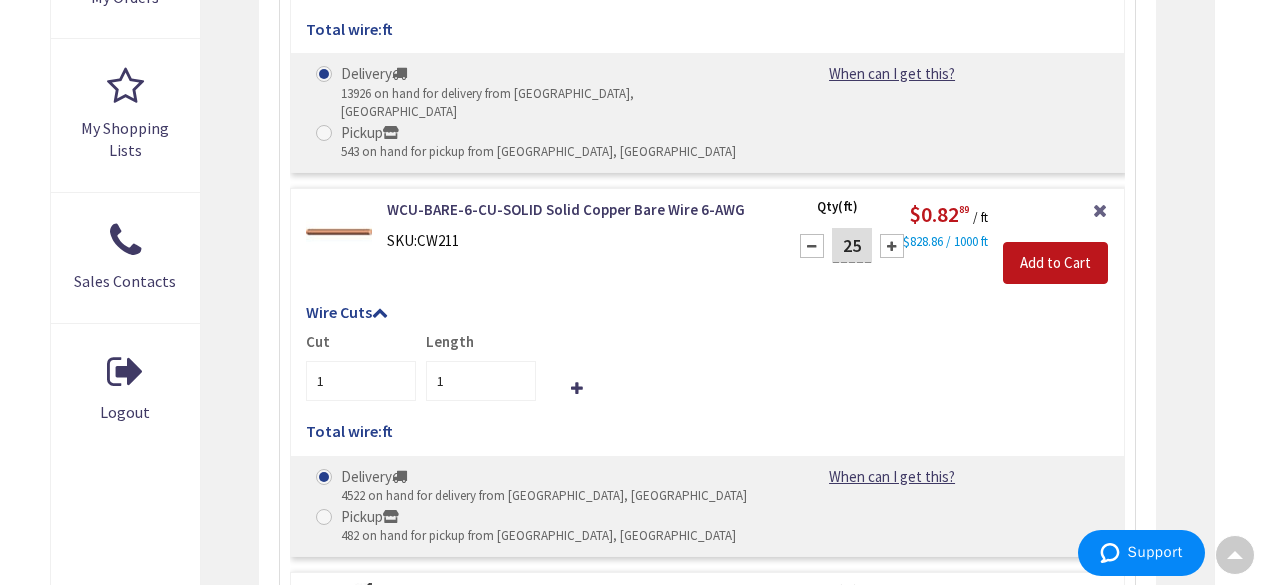 click on "Remove Item
Qty  (ft)
25
Please select a quantity
$0.82 89
/ ft
$828.86 / 1000 ft
Add to Cart" at bounding box center [950, 251] 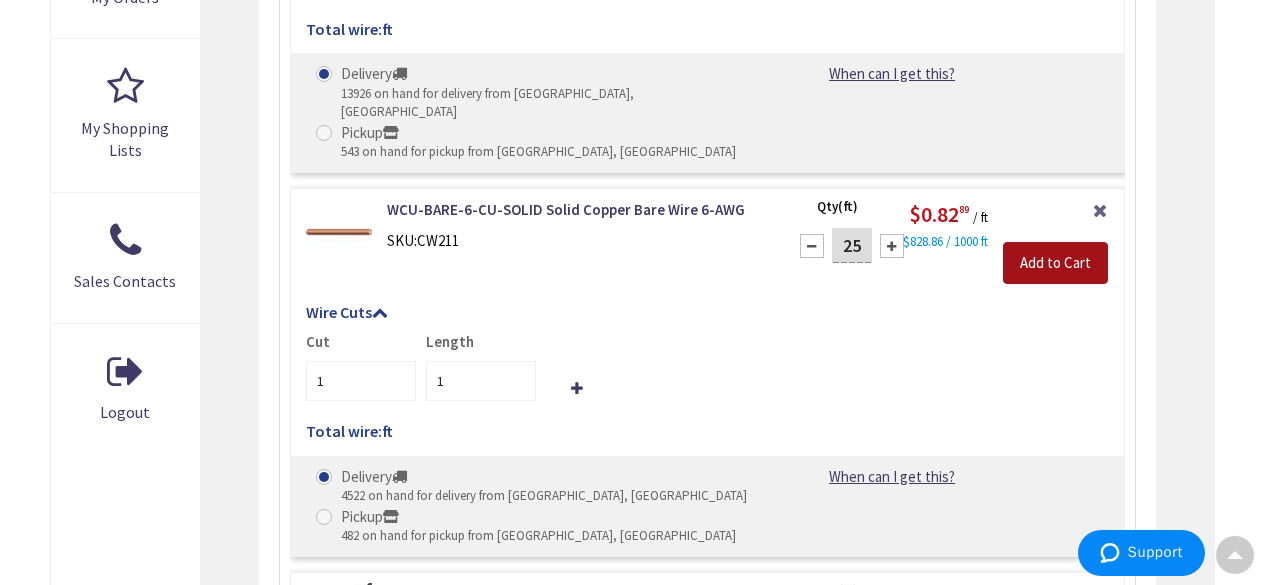 click on "Add to Cart" at bounding box center (1055, 263) 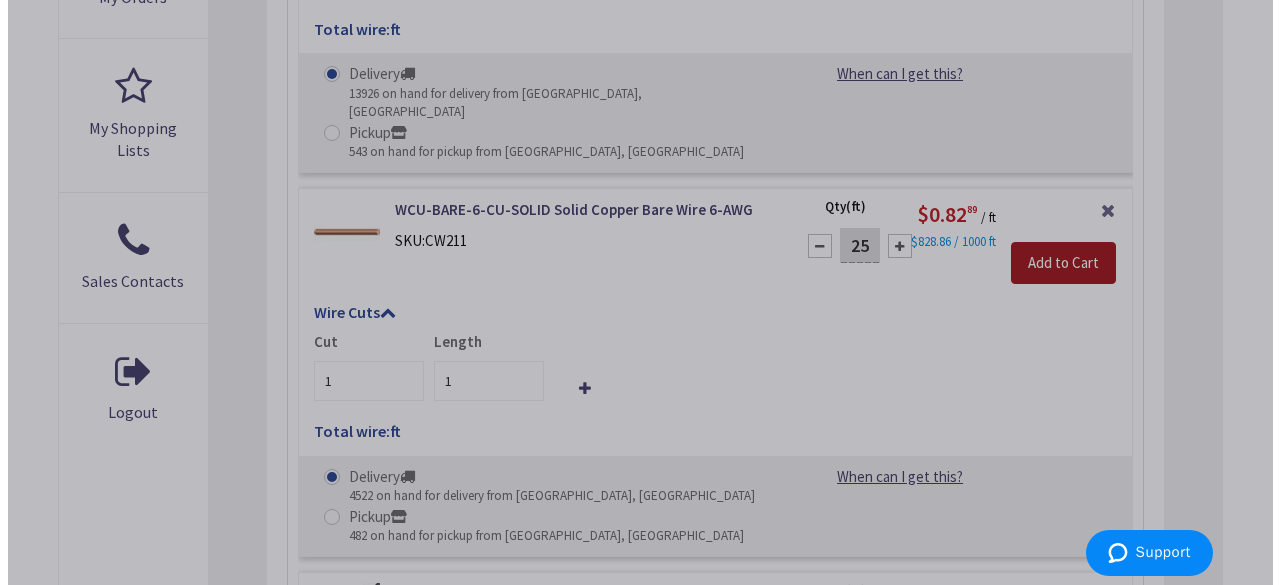 scroll, scrollTop: 804, scrollLeft: 0, axis: vertical 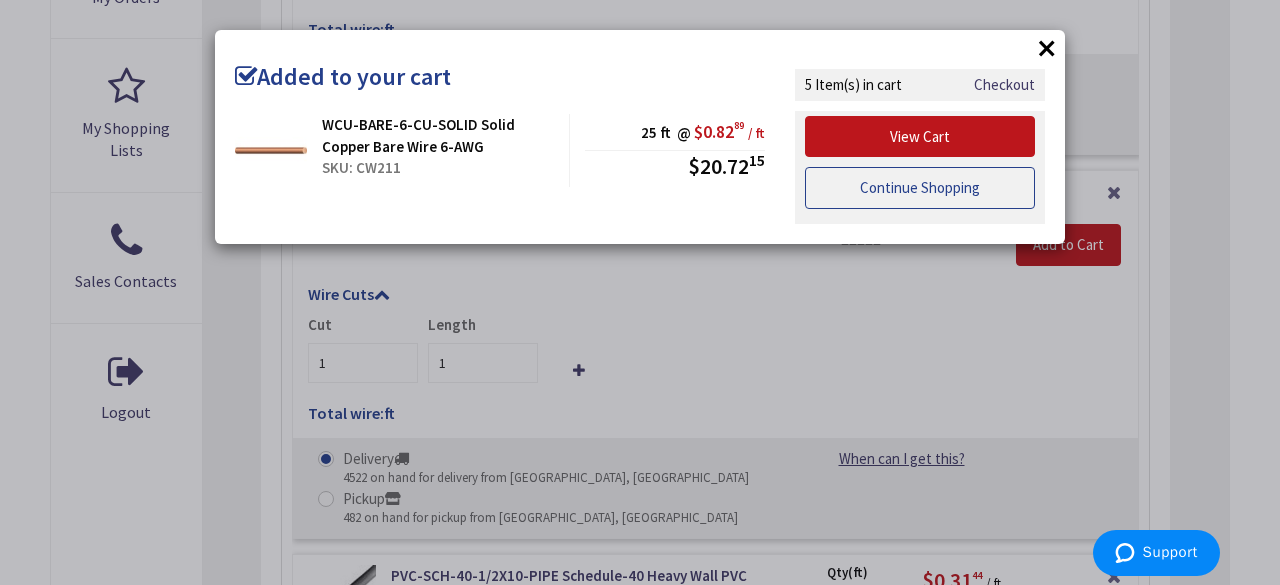 click on "Continue Shopping" at bounding box center [920, 188] 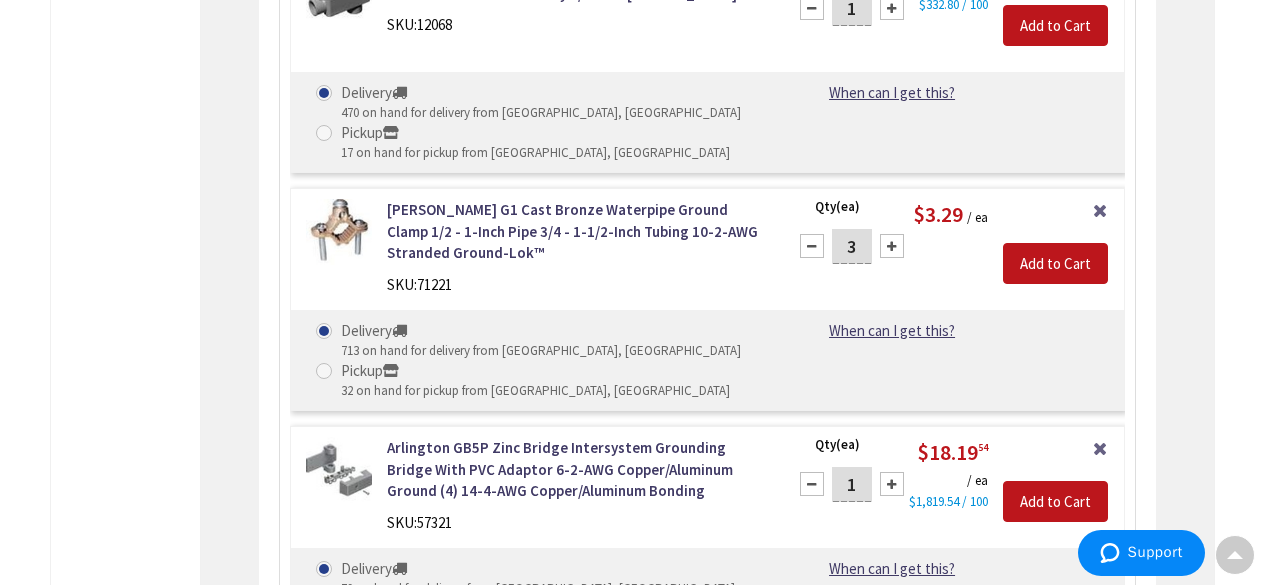 scroll, scrollTop: 3810, scrollLeft: 0, axis: vertical 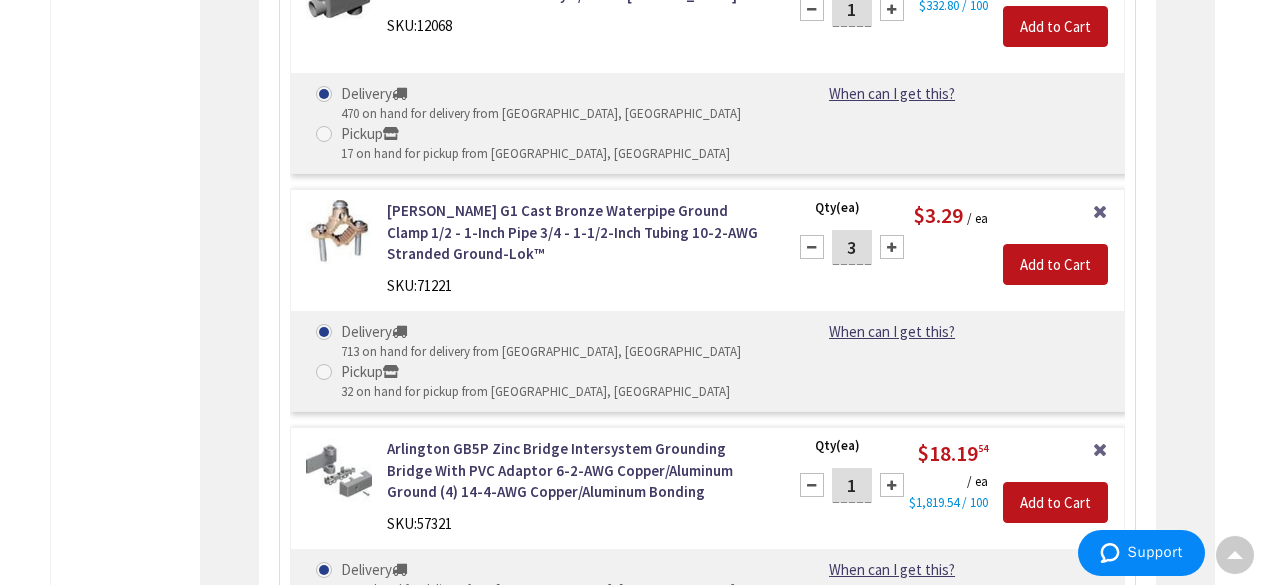 click at bounding box center [812, 247] 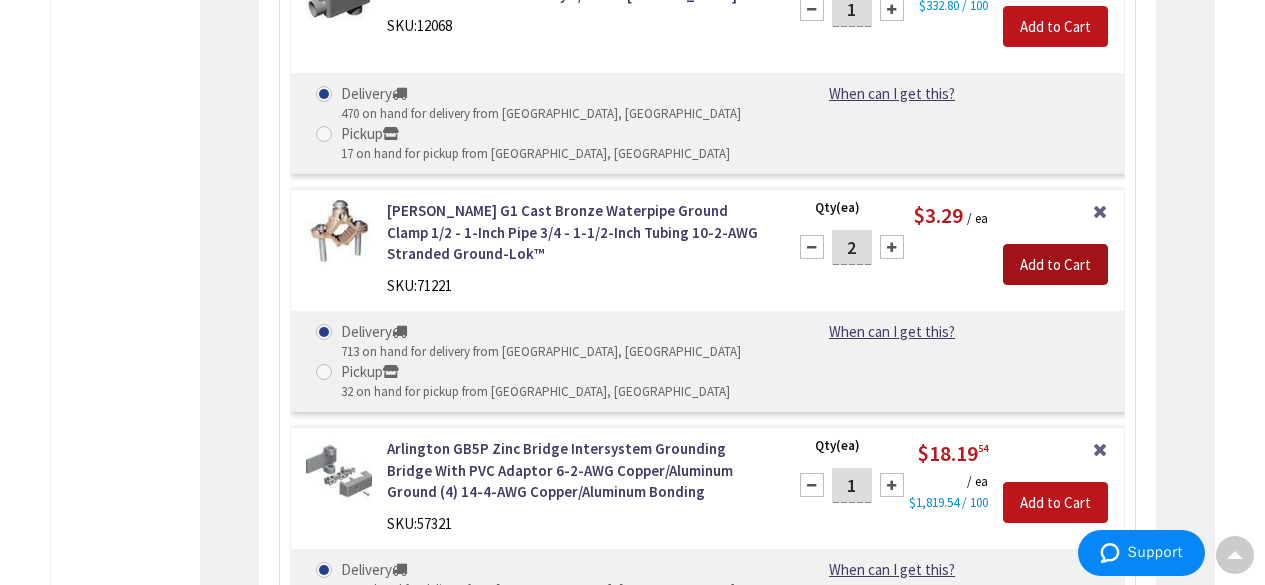 click on "Add to Cart" at bounding box center (1055, 265) 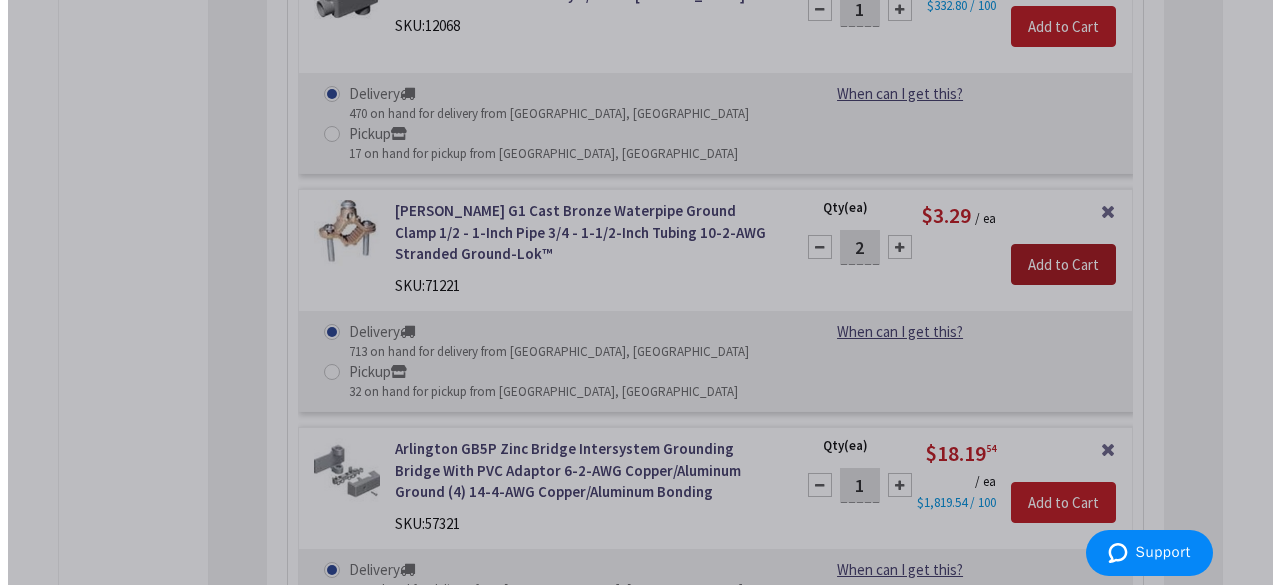 scroll, scrollTop: 3810, scrollLeft: 0, axis: vertical 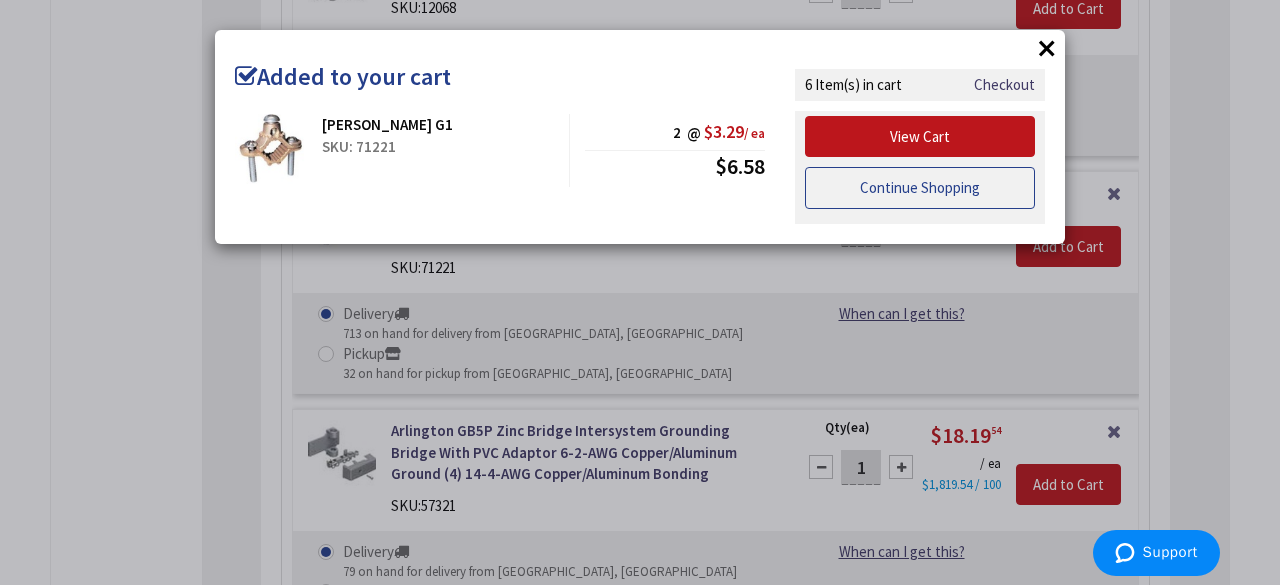 click on "Continue Shopping" at bounding box center (920, 188) 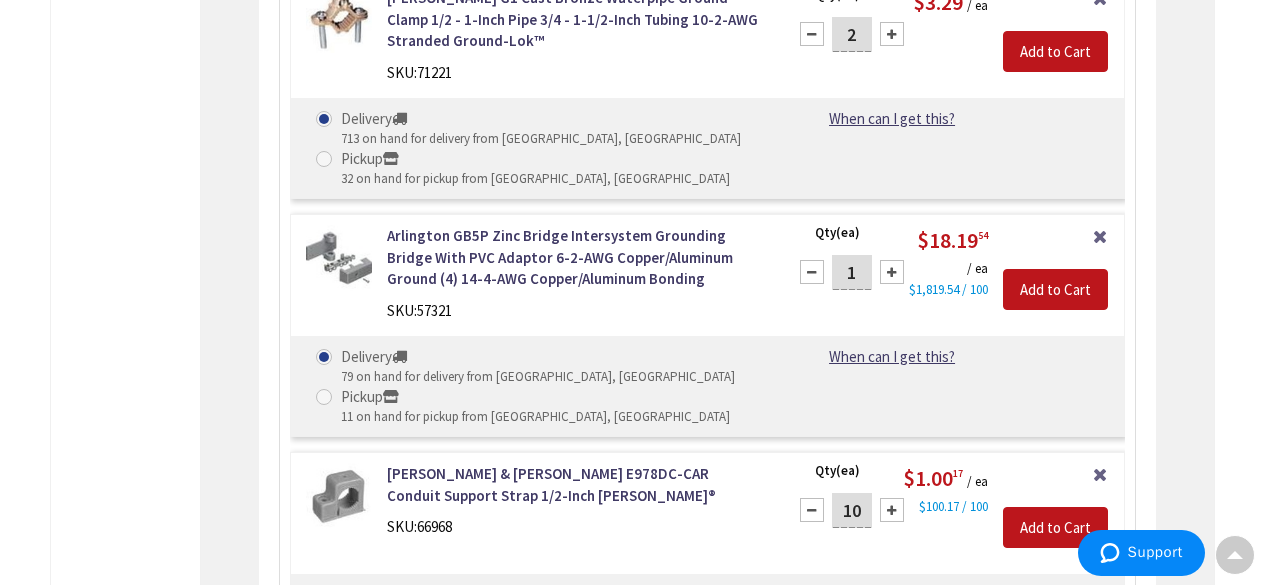scroll, scrollTop: 4024, scrollLeft: 0, axis: vertical 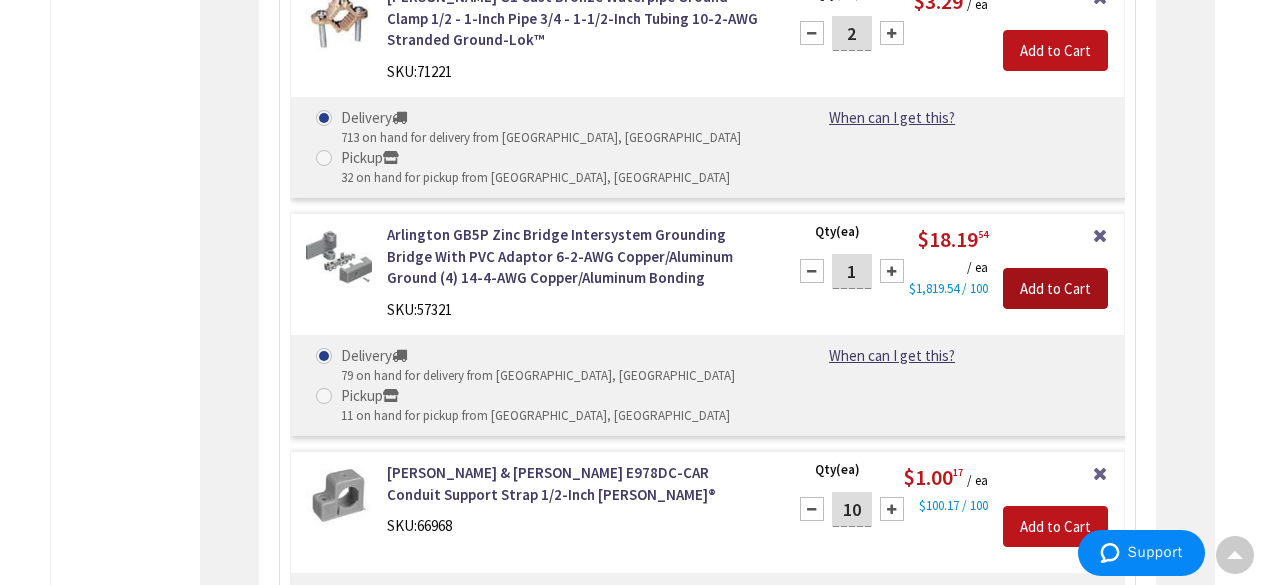 click on "Add to Cart" at bounding box center (1055, 289) 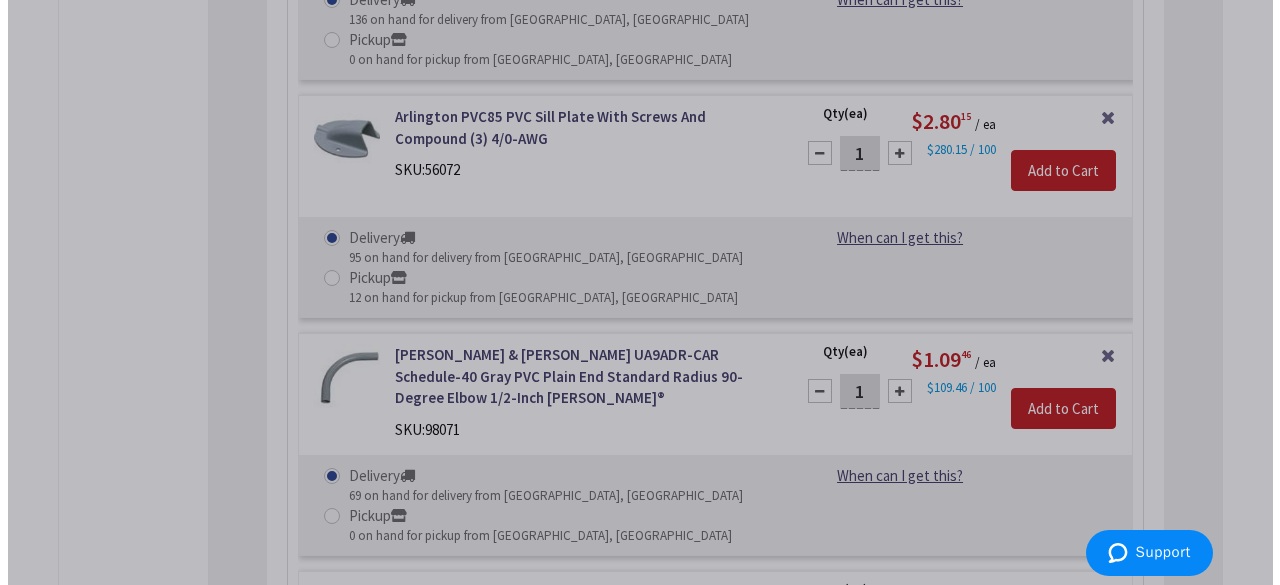 scroll, scrollTop: 4618, scrollLeft: 0, axis: vertical 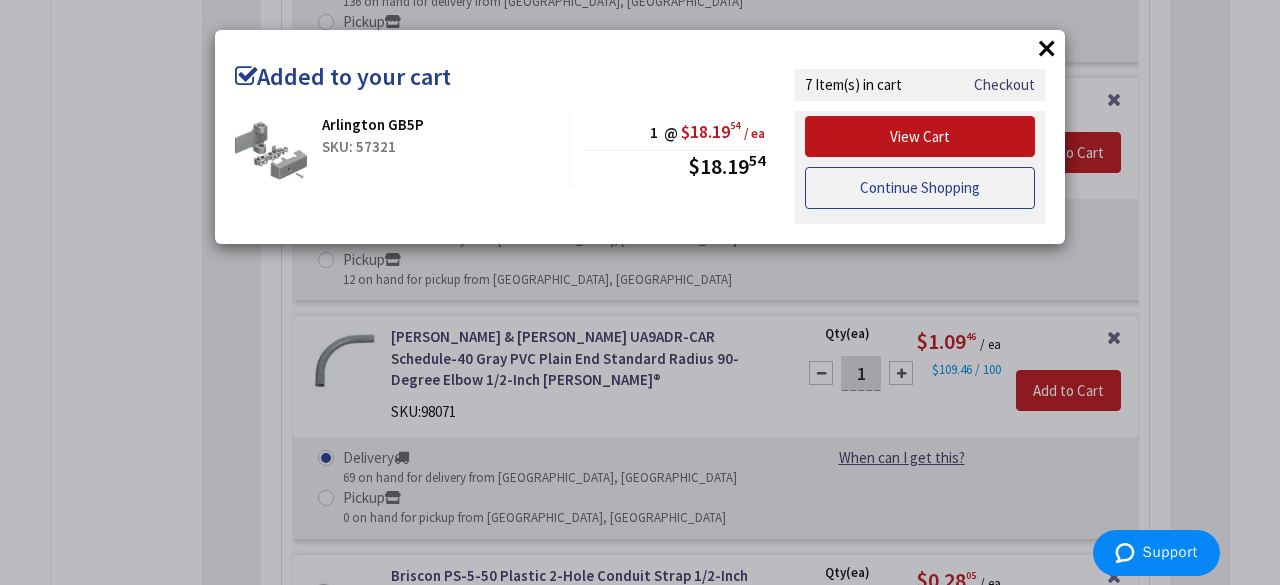 click on "Continue Shopping" at bounding box center [920, 188] 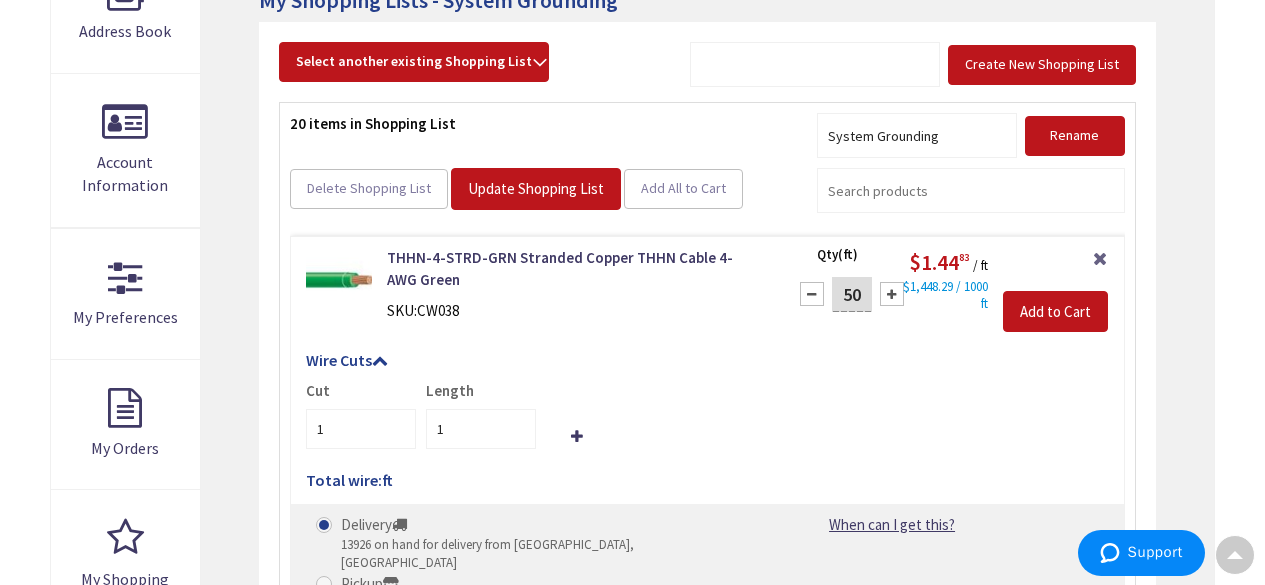 scroll, scrollTop: 0, scrollLeft: 0, axis: both 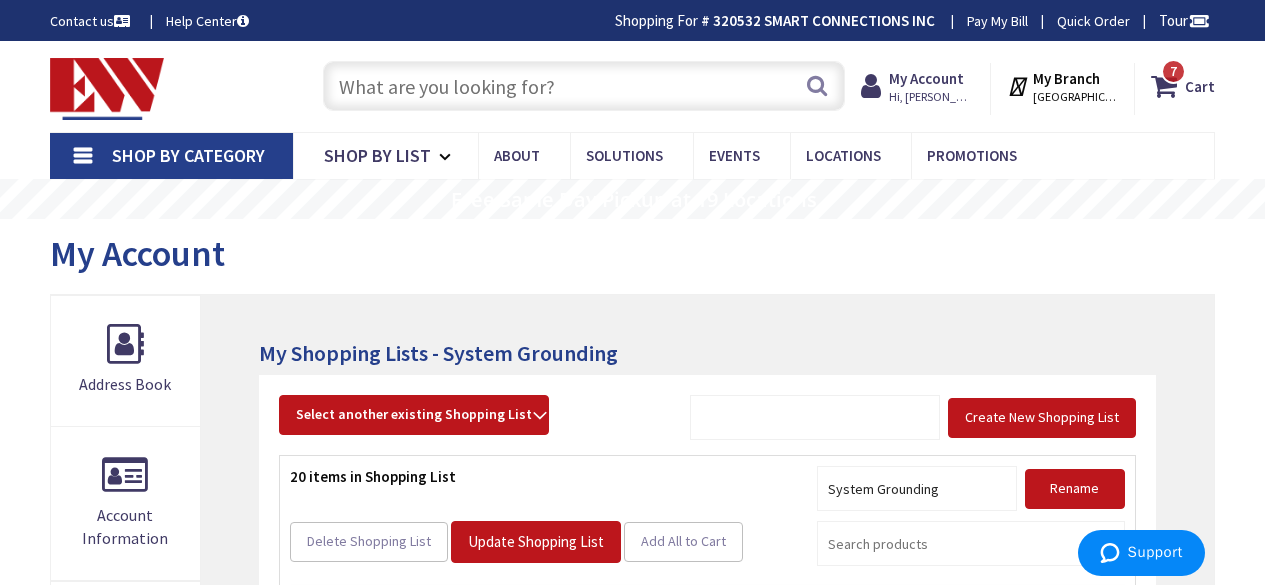 click at bounding box center (584, 86) 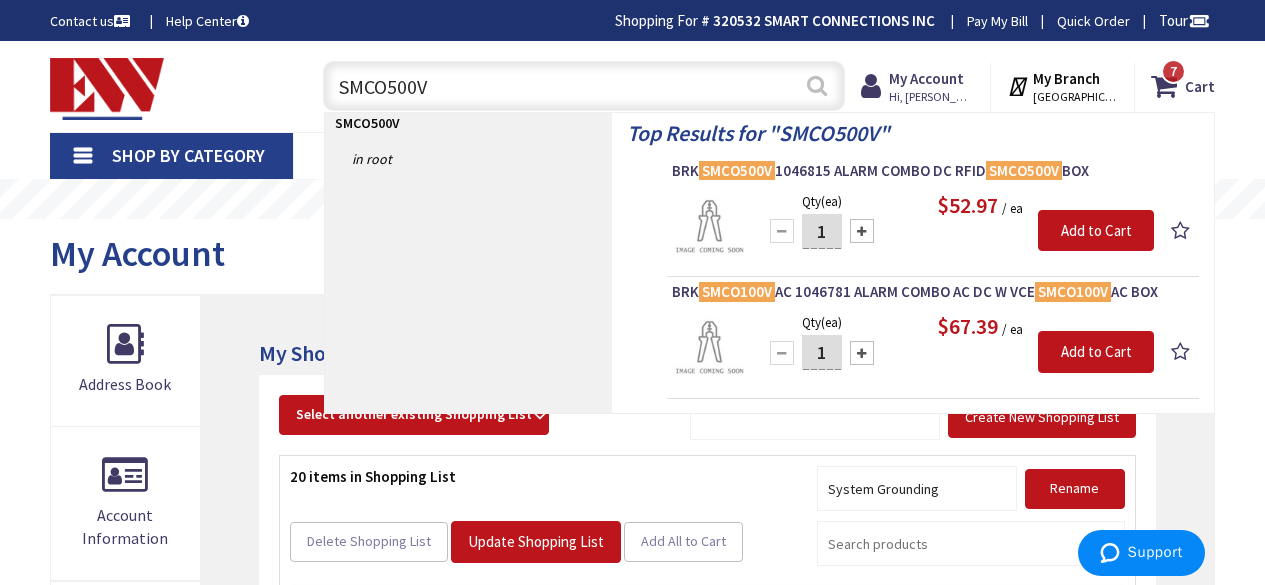type on "SMCO500V" 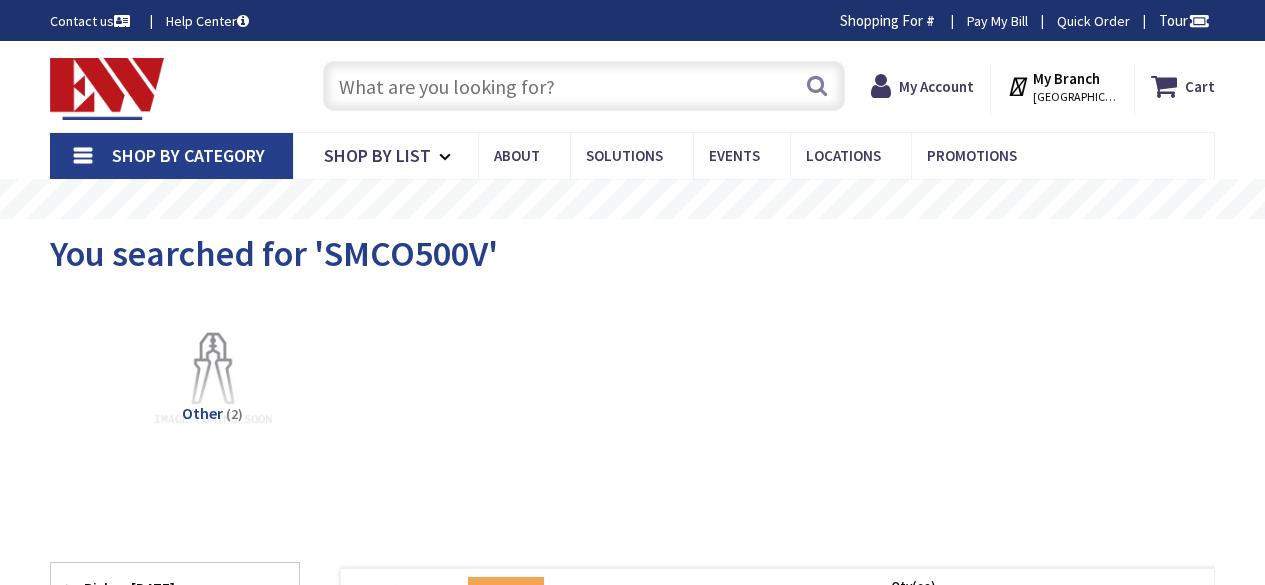 scroll, scrollTop: 0, scrollLeft: 0, axis: both 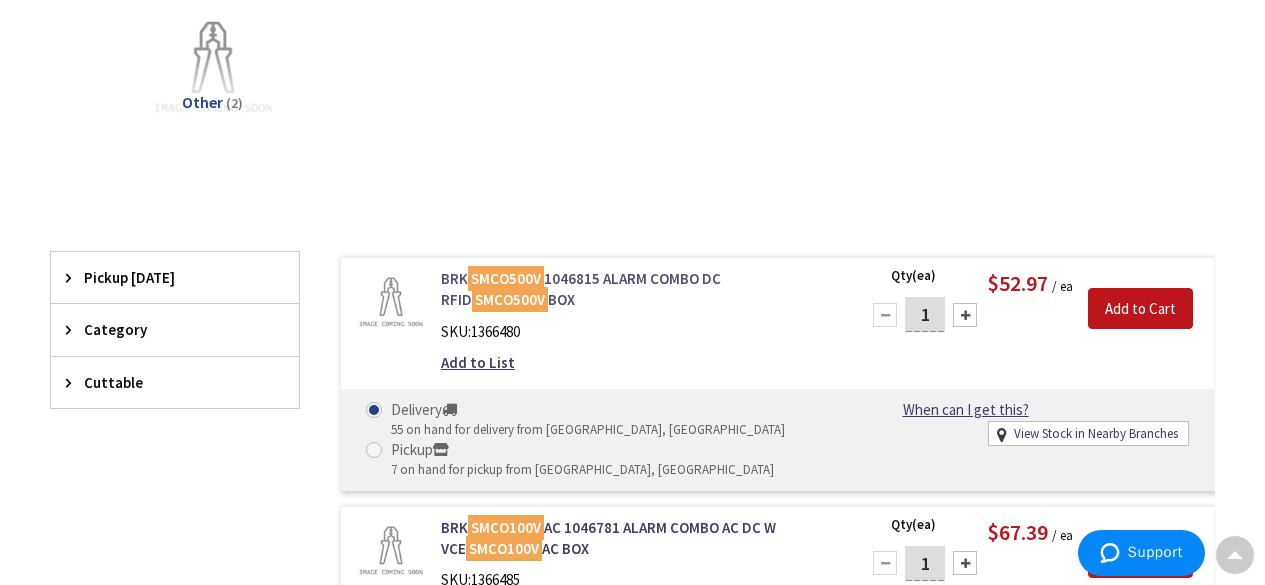 click on "BRK  SMCO500V  1046815 ALARM COMBO DC RFID  SMCO500V  BOX" at bounding box center [638, 289] 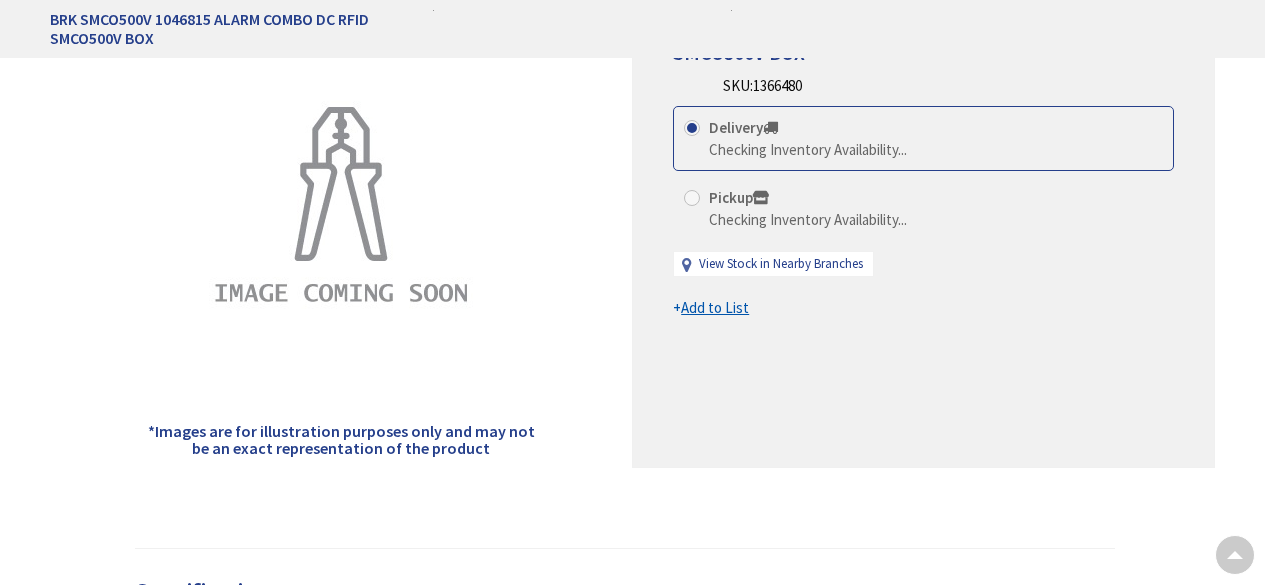 scroll, scrollTop: 314, scrollLeft: 0, axis: vertical 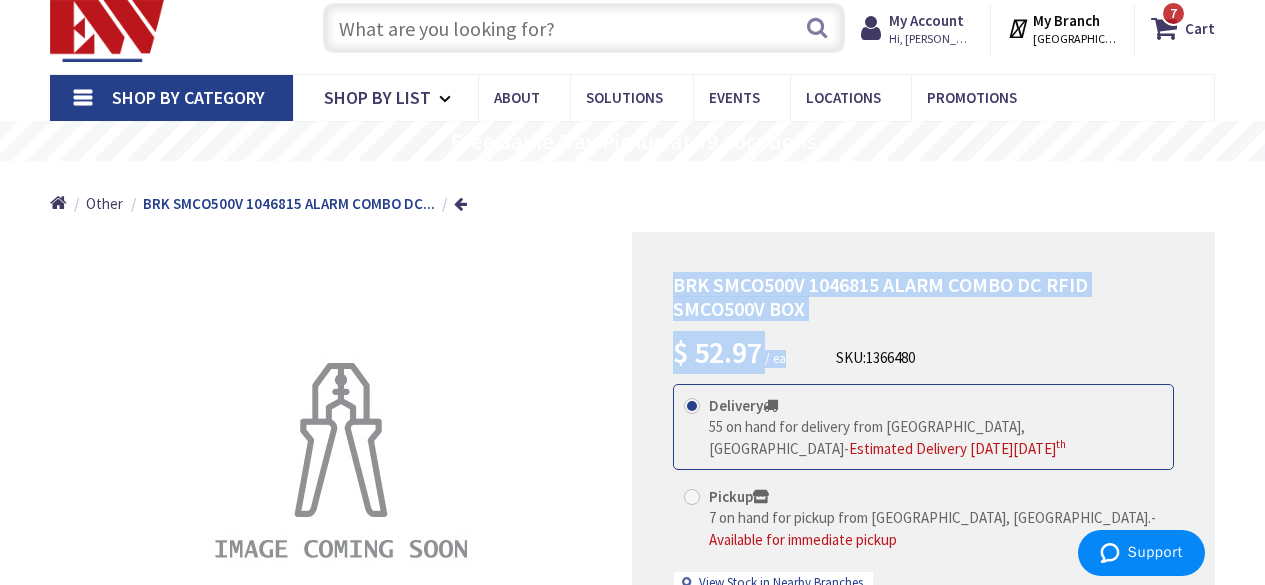 drag, startPoint x: 672, startPoint y: 275, endPoint x: 834, endPoint y: 322, distance: 168.68018 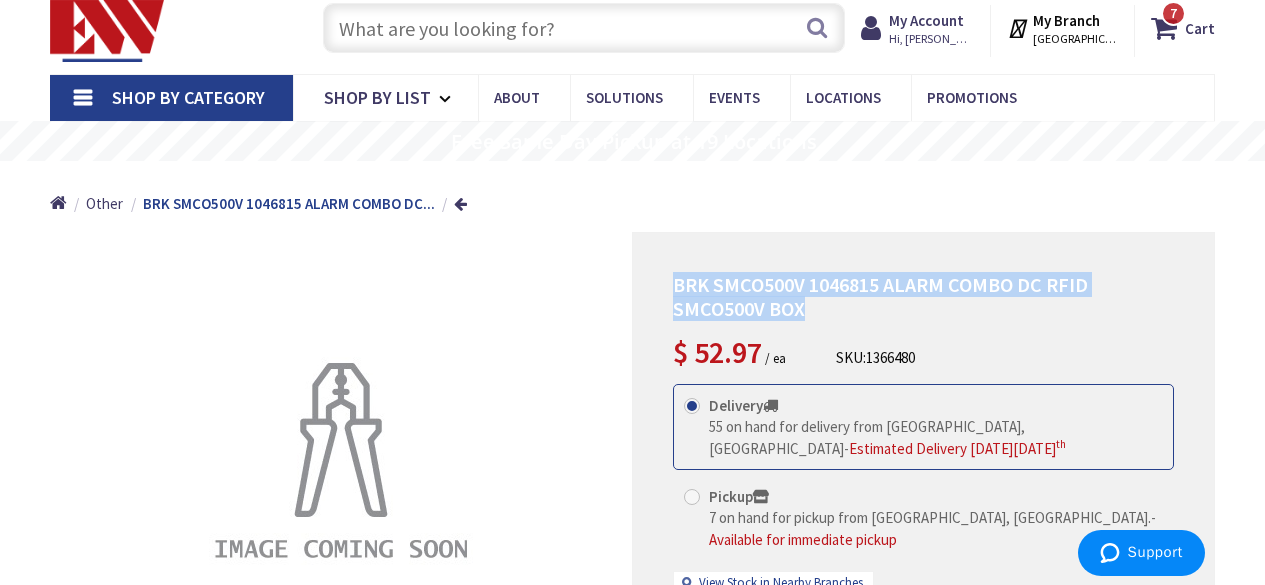 drag, startPoint x: 841, startPoint y: 315, endPoint x: 670, endPoint y: 271, distance: 176.5701 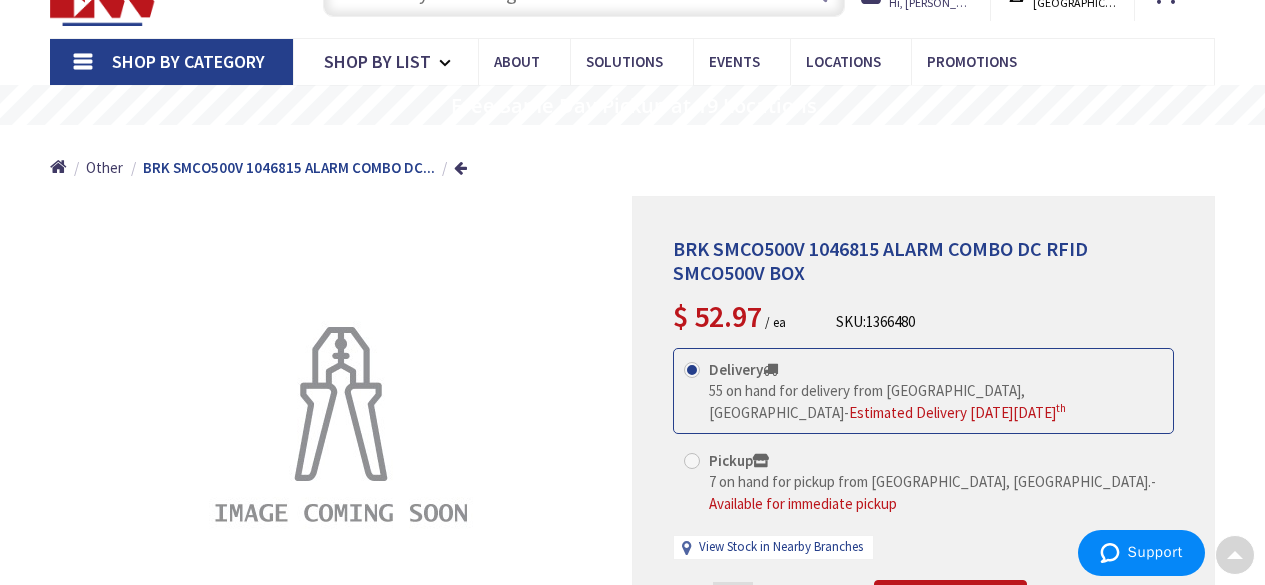 scroll, scrollTop: 92, scrollLeft: 0, axis: vertical 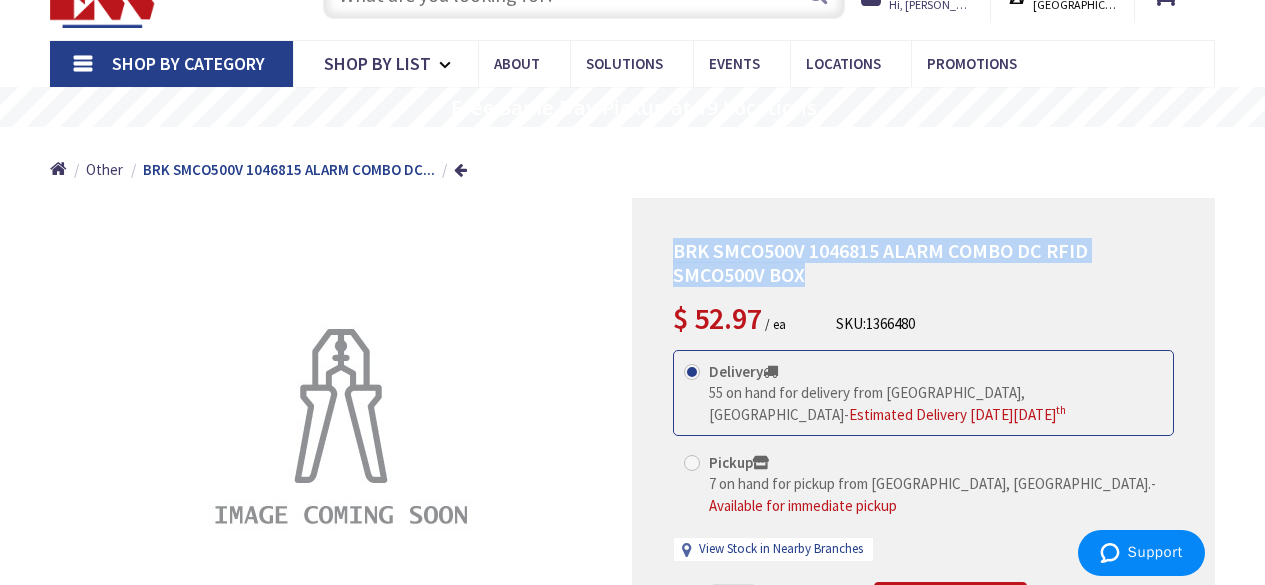 drag, startPoint x: 675, startPoint y: 250, endPoint x: 817, endPoint y: 270, distance: 143.40154 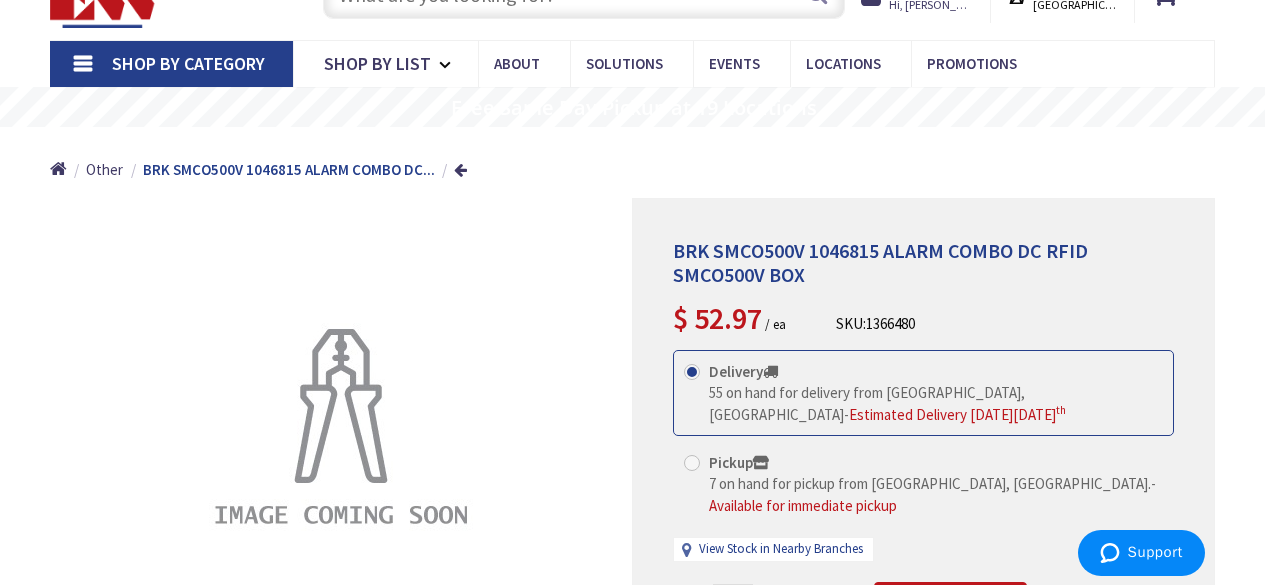 click on "Home
Other
BRK SMCO500V 1046815 ALARM COMBO DC..." at bounding box center (632, 162) 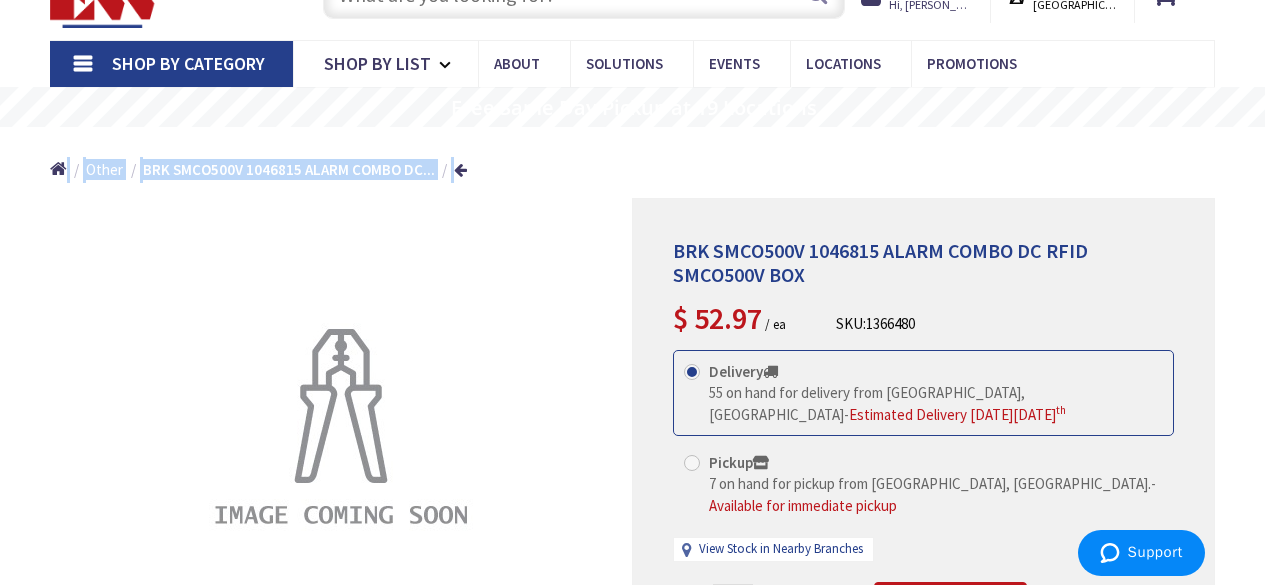 drag, startPoint x: 732, startPoint y: 160, endPoint x: 633, endPoint y: 96, distance: 117.88554 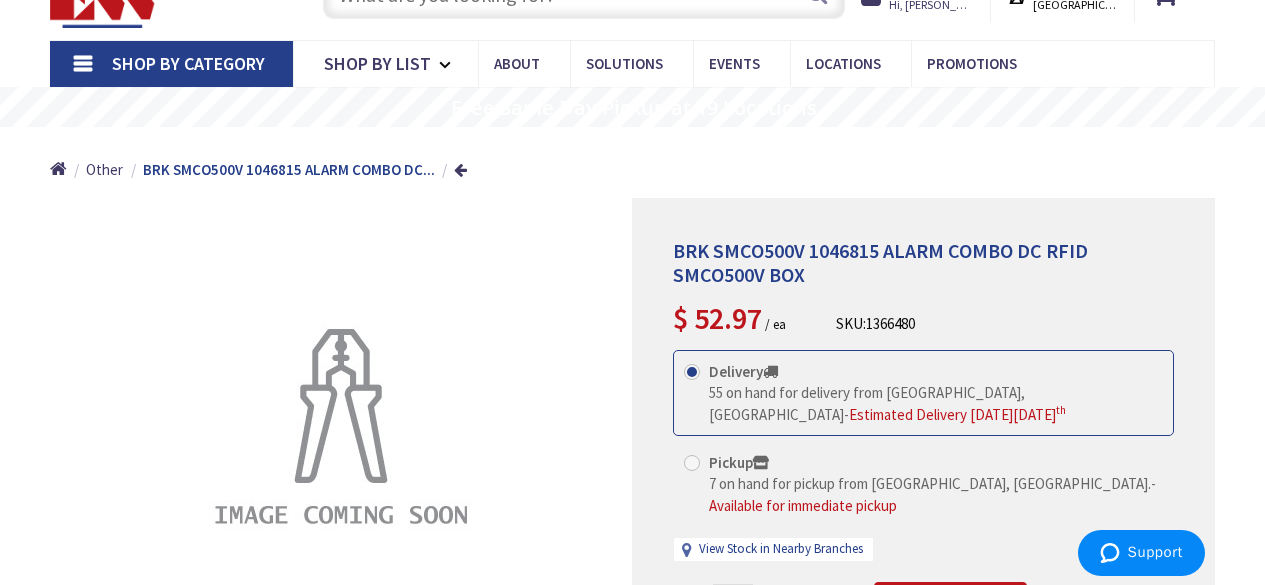 click on "Home
Other
BRK SMCO500V 1046815 ALARM COMBO DC..." at bounding box center [632, 162] 